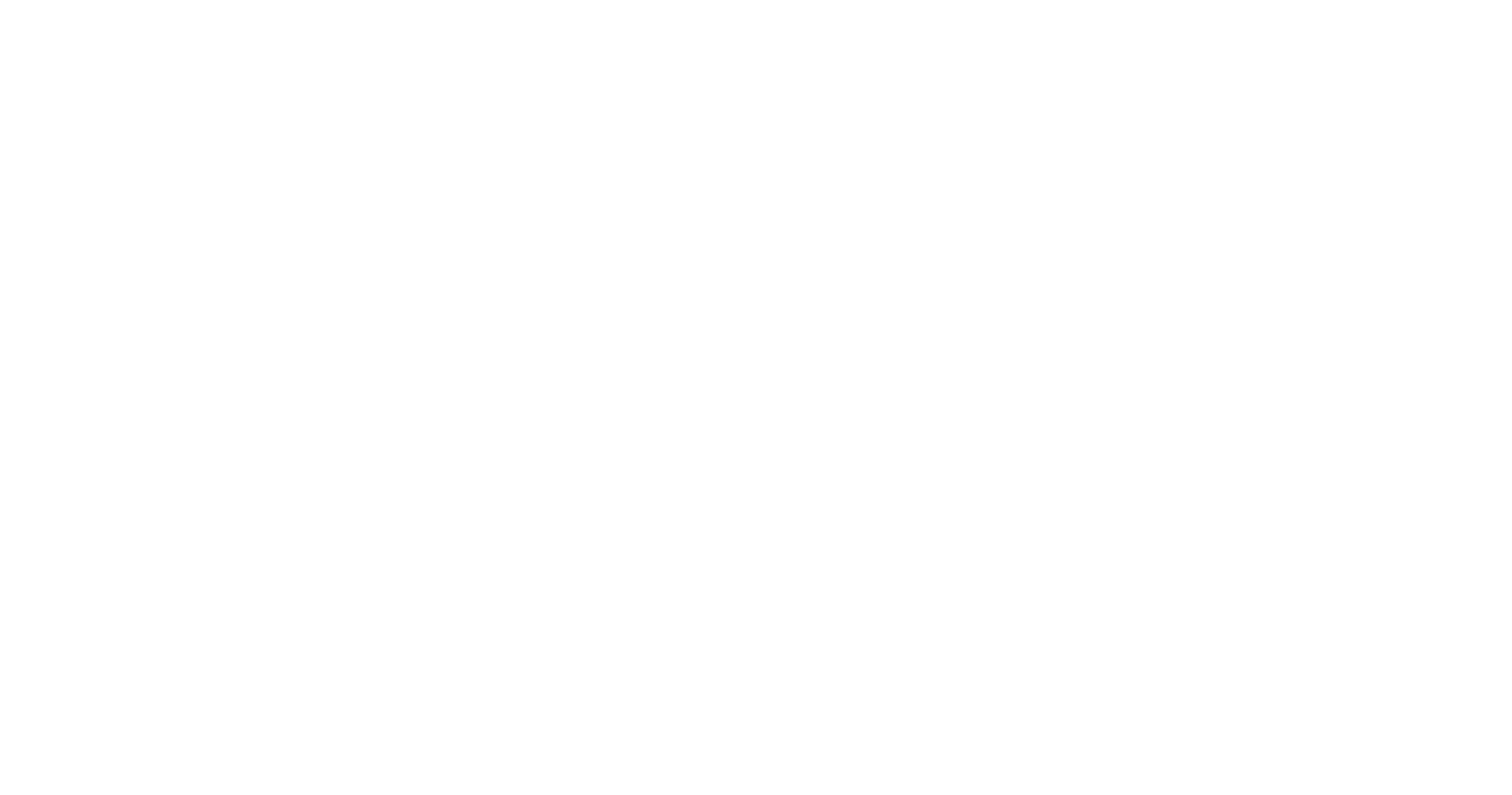 scroll, scrollTop: 0, scrollLeft: 0, axis: both 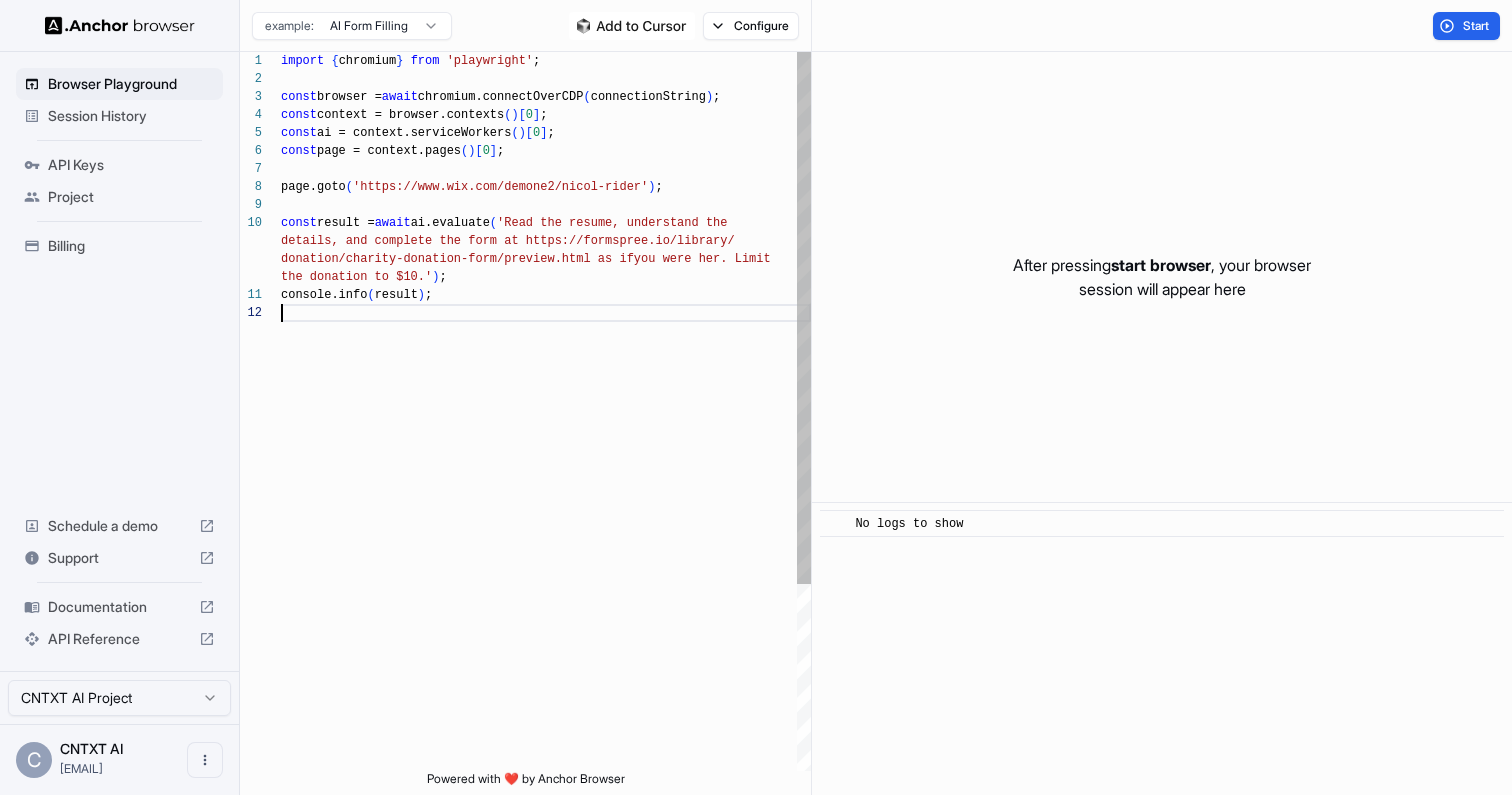 type on "**********" 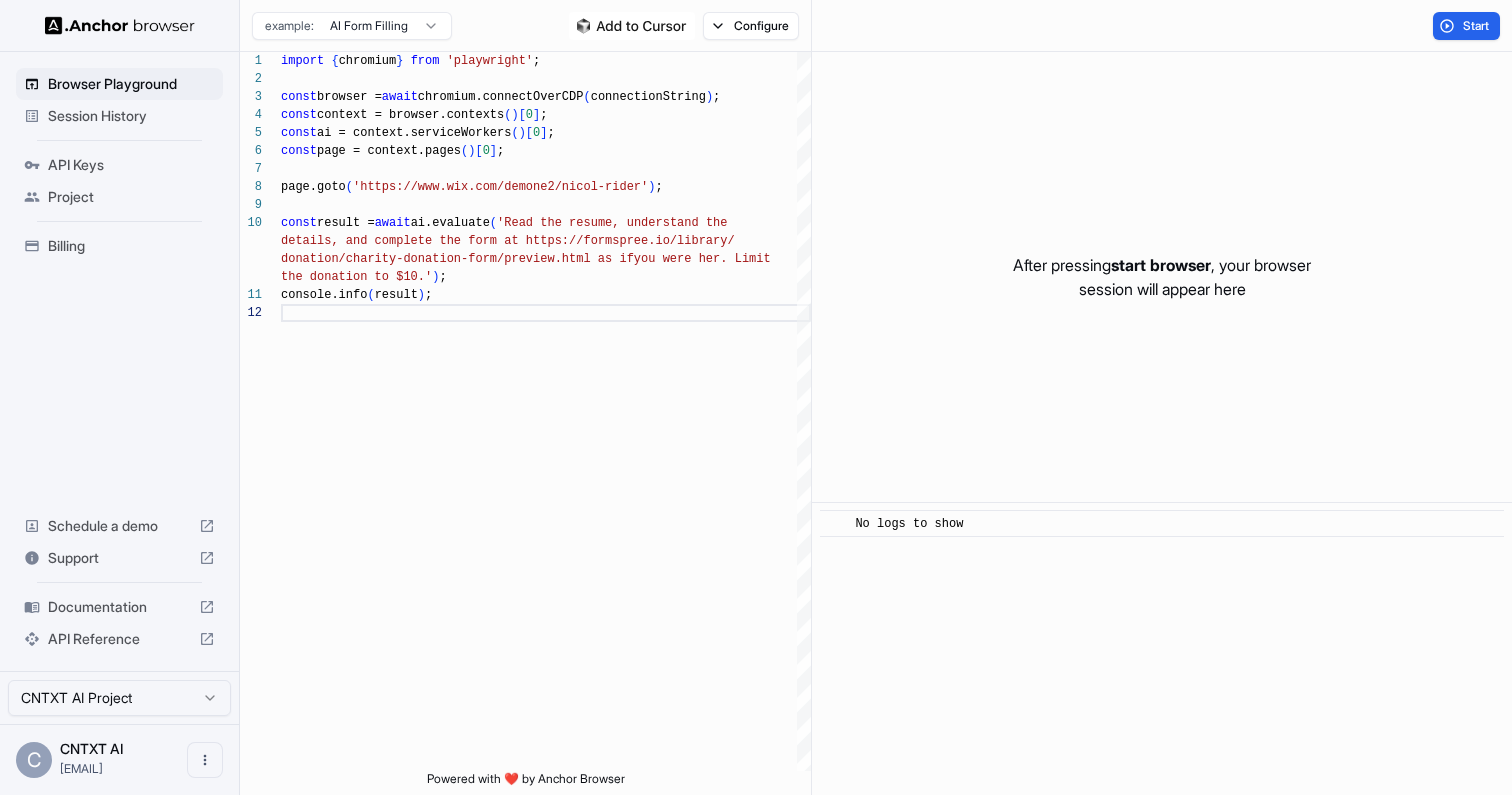 click on "Session History" at bounding box center [131, 116] 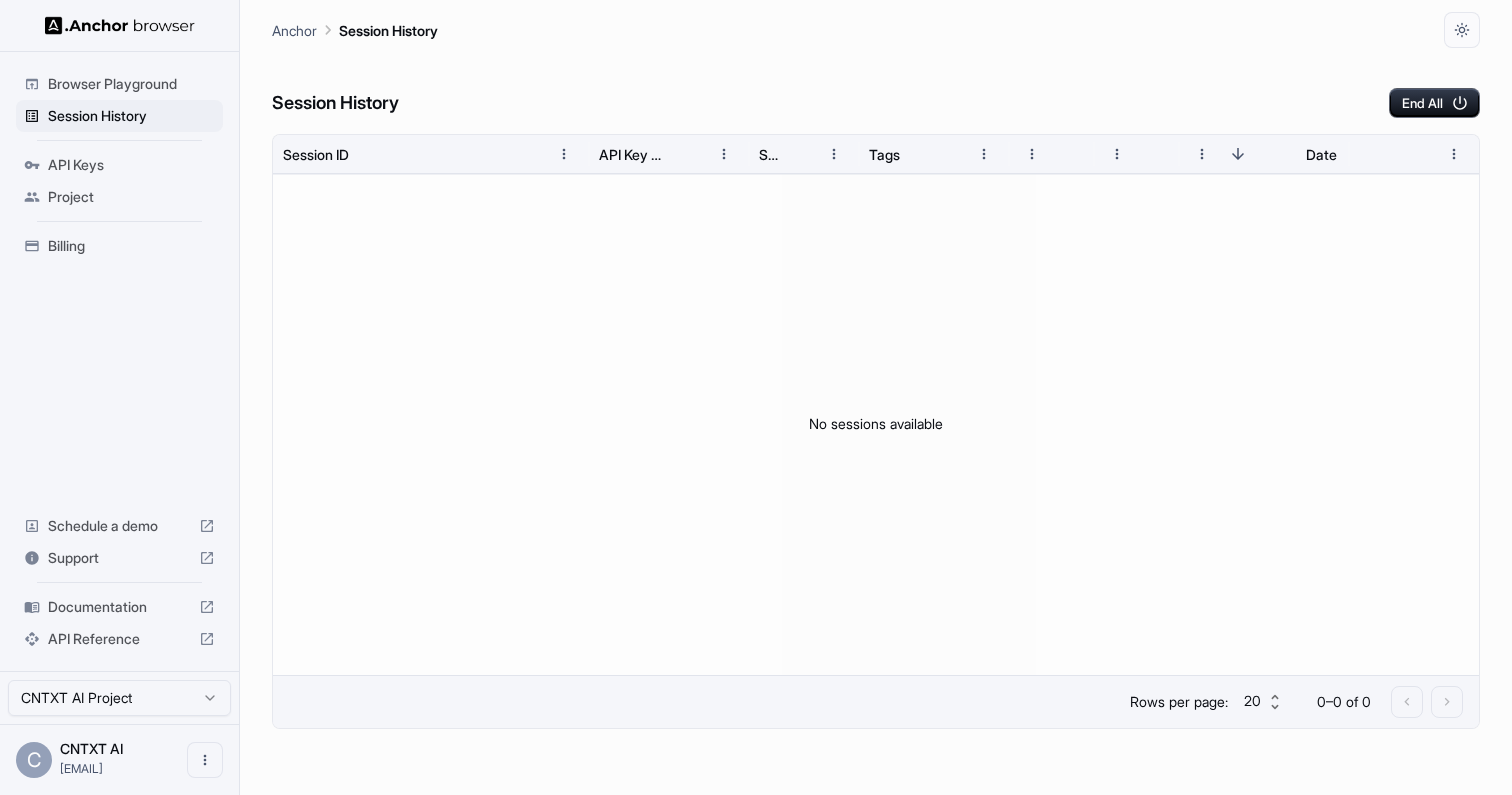 click on "API Keys" at bounding box center [131, 165] 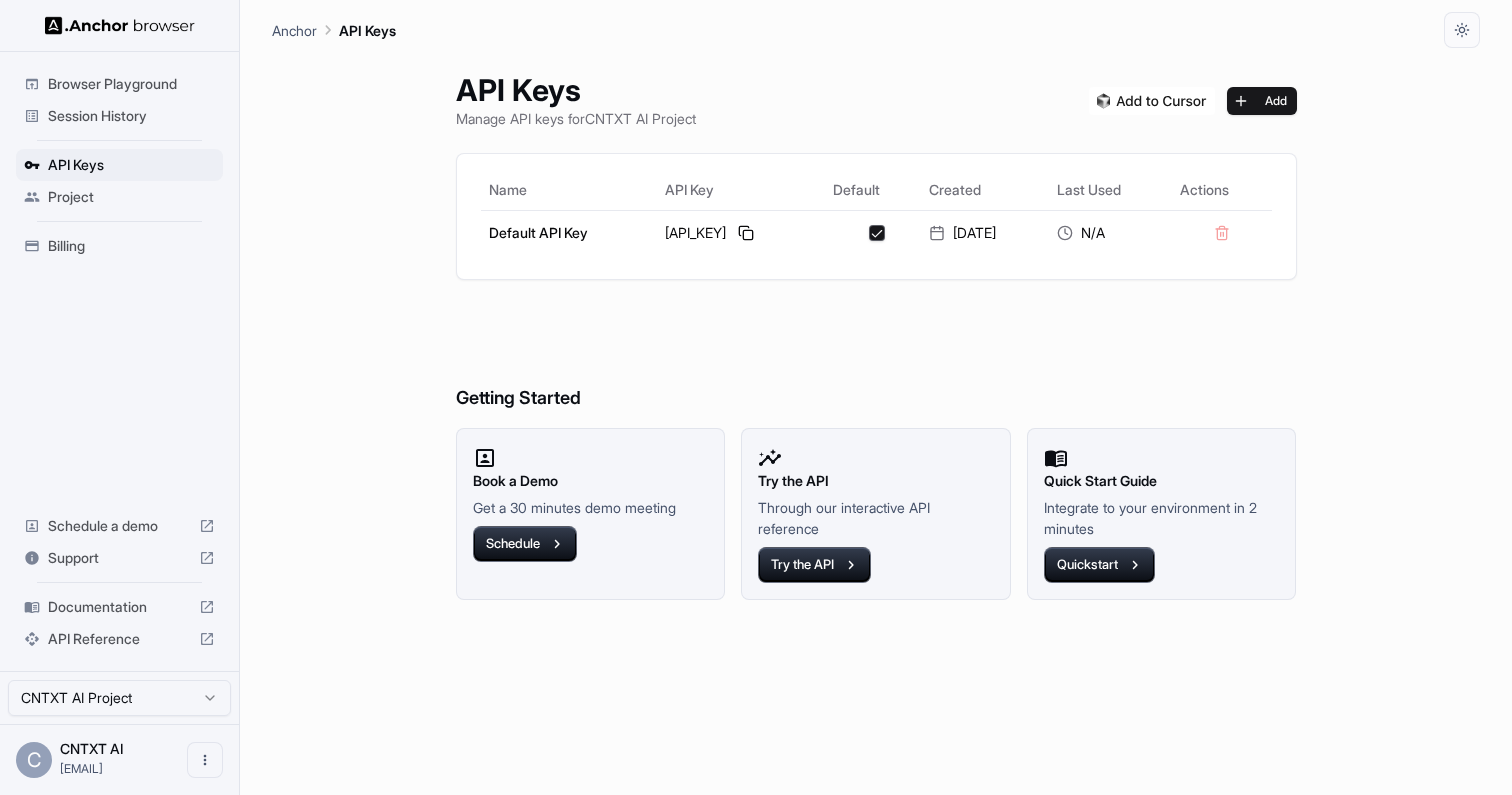 click on "Project" at bounding box center [131, 197] 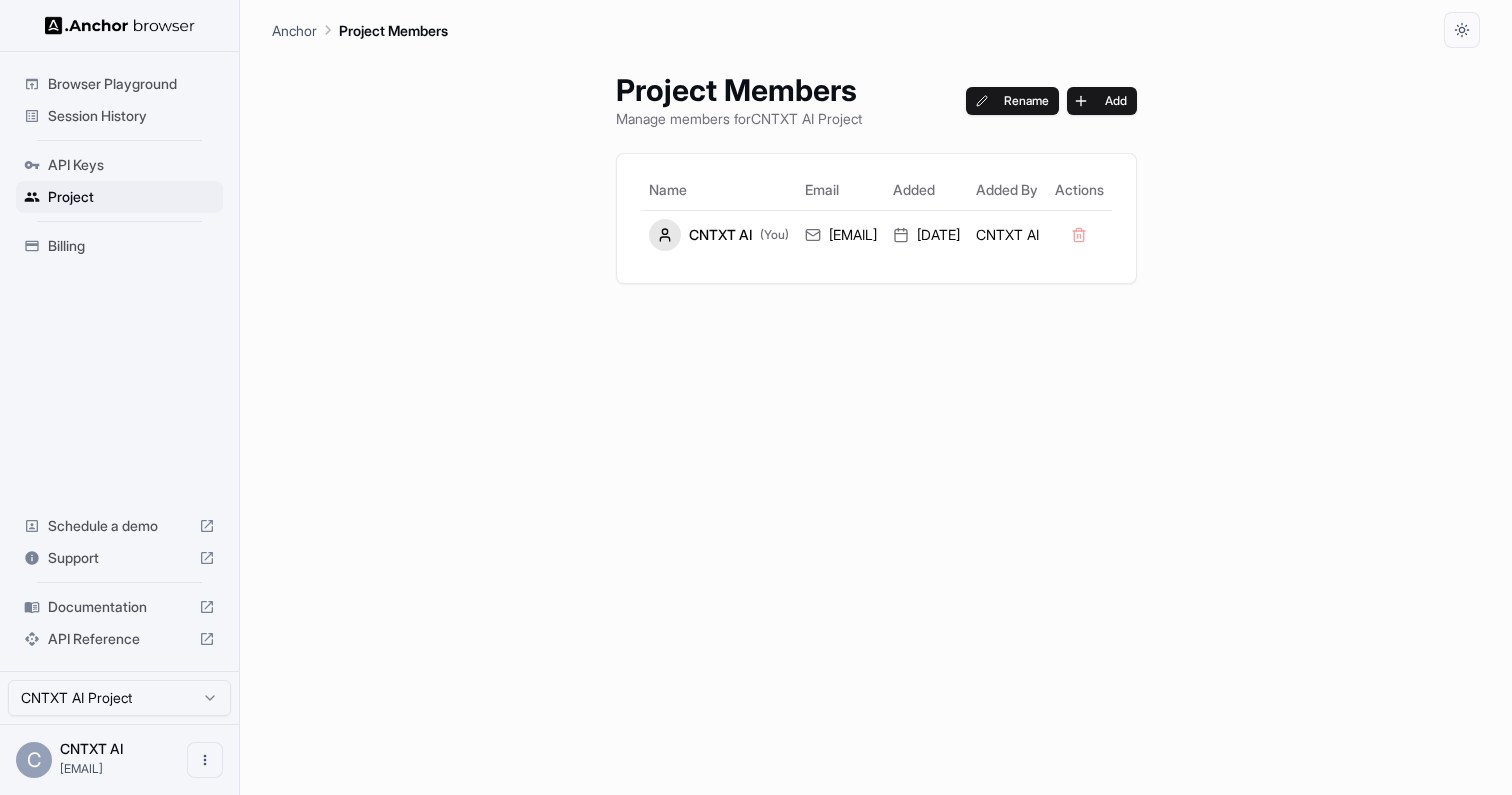 click on "Browser Playground" at bounding box center [131, 84] 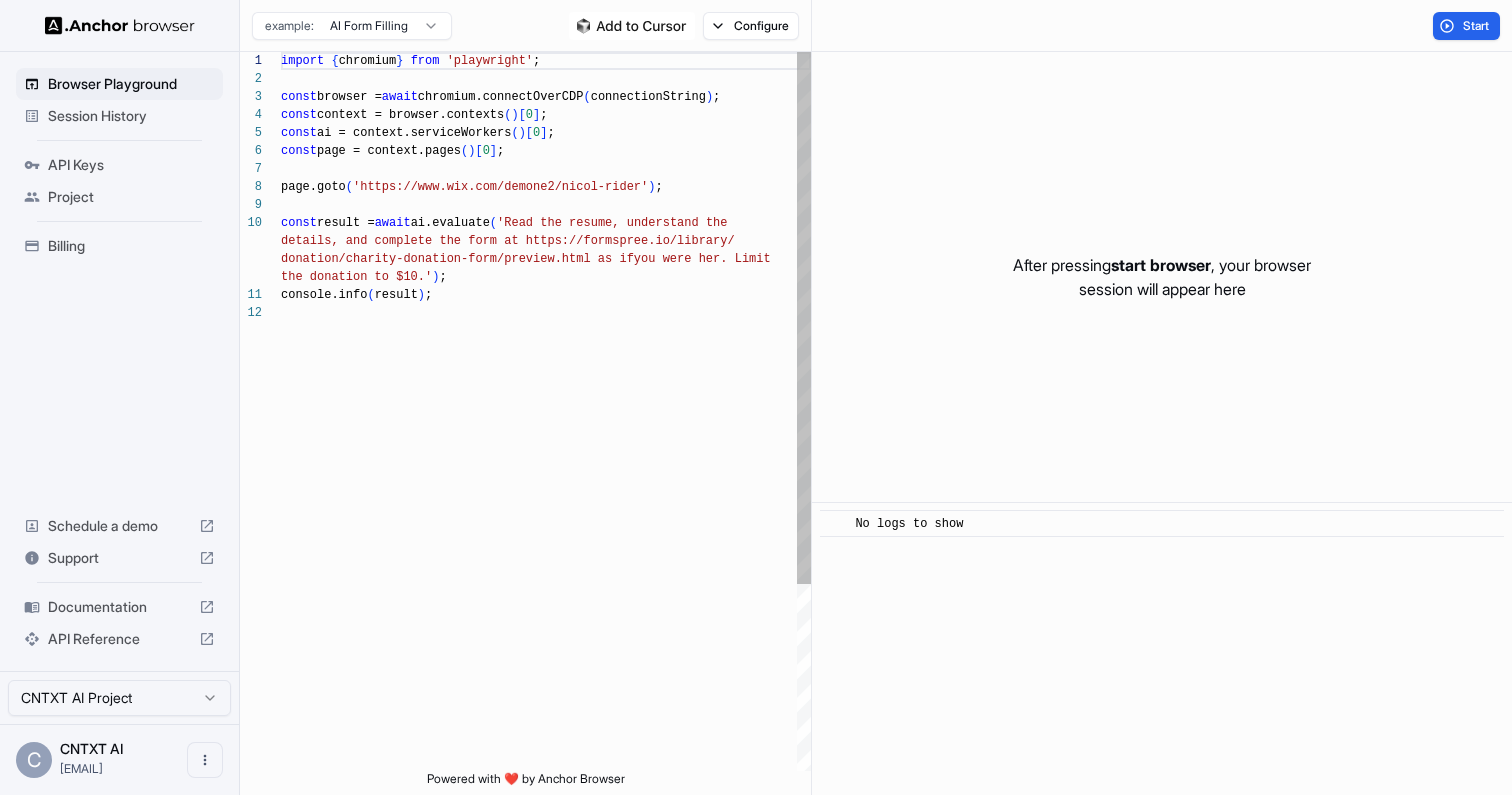 type on "**********" 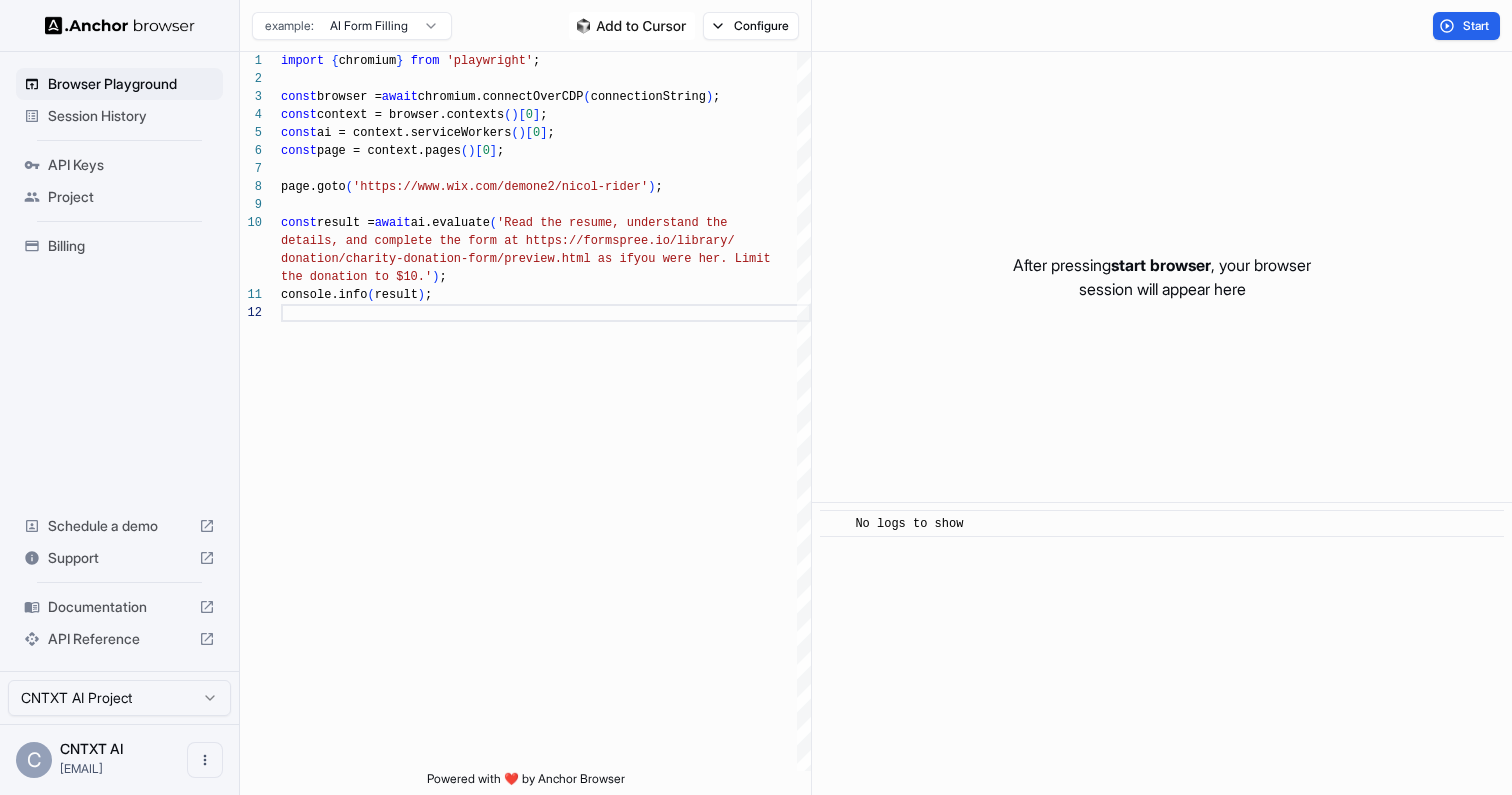 click on "Session History" at bounding box center [131, 116] 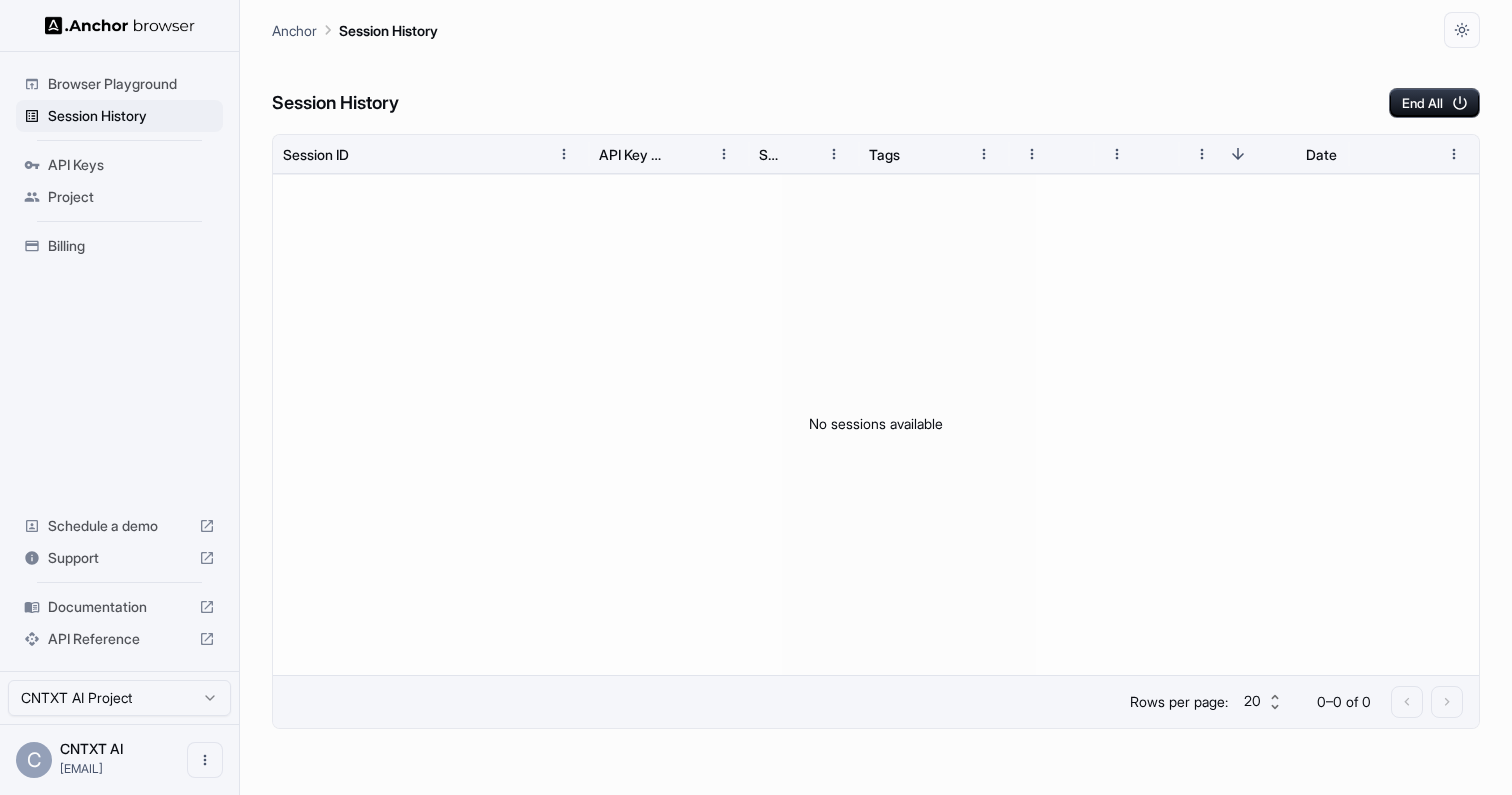 click on "Project" at bounding box center (131, 197) 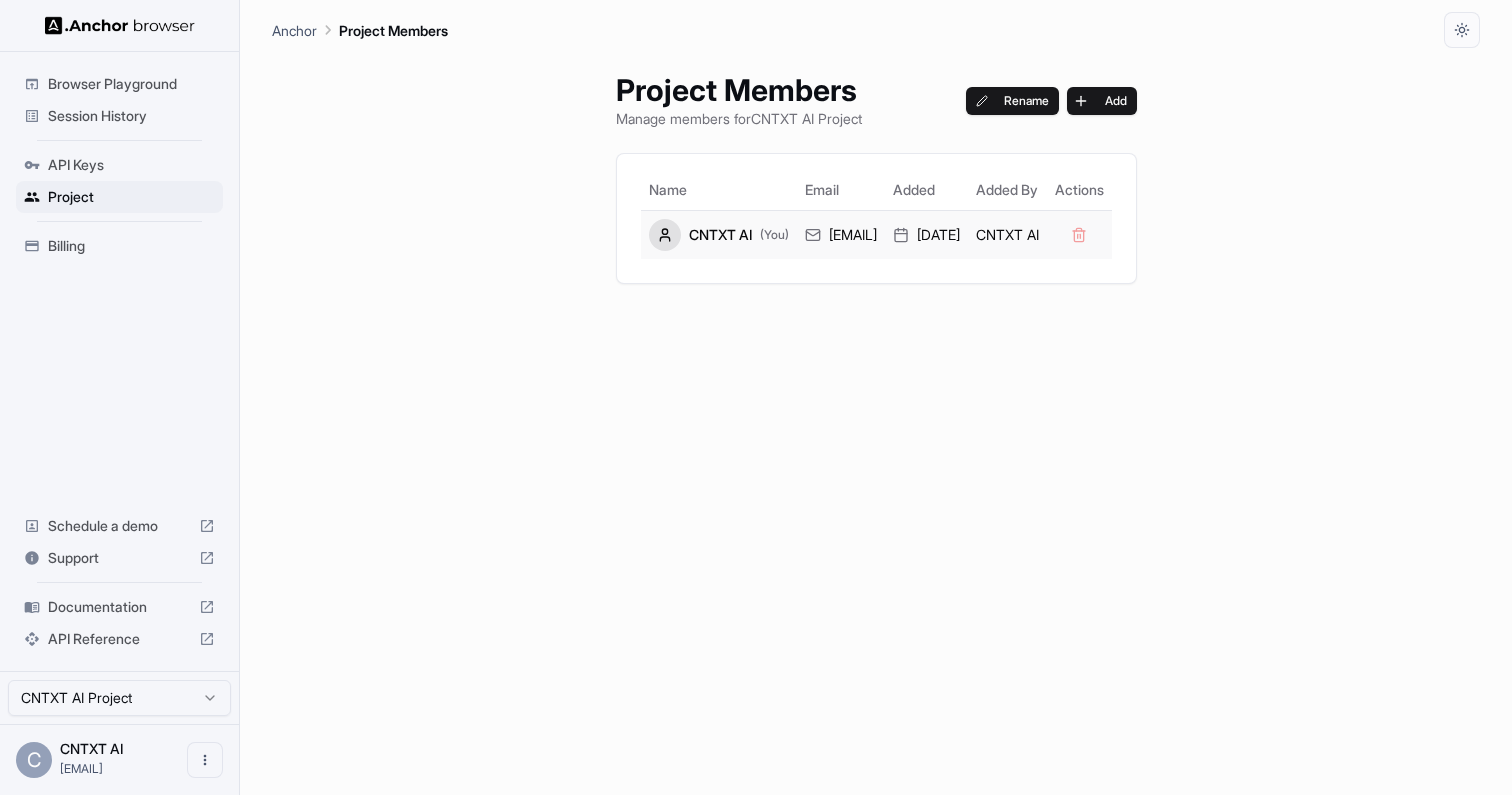 click on "CNTXT AI (You)" at bounding box center [719, 235] 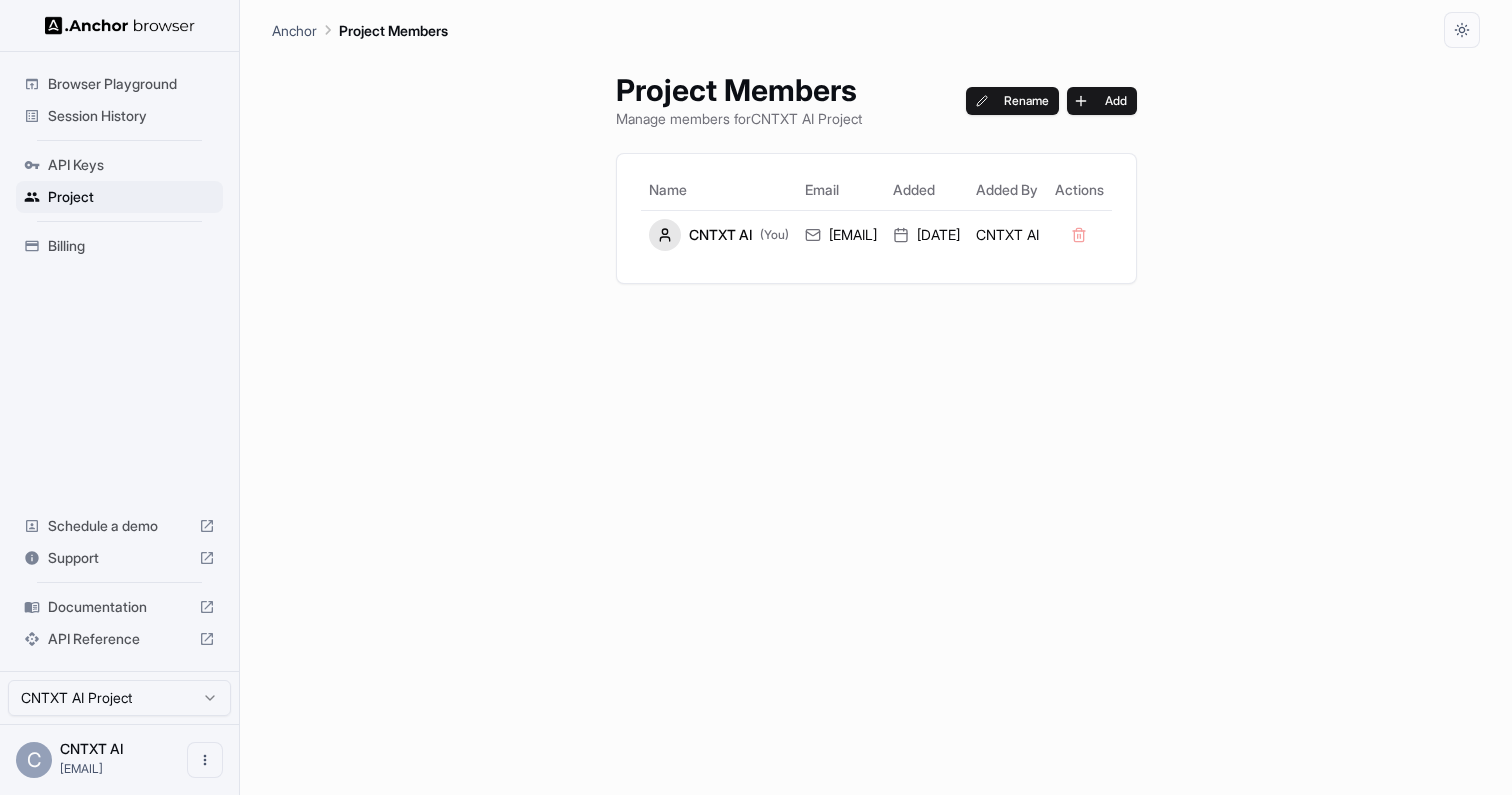 click on "API Keys" at bounding box center (131, 165) 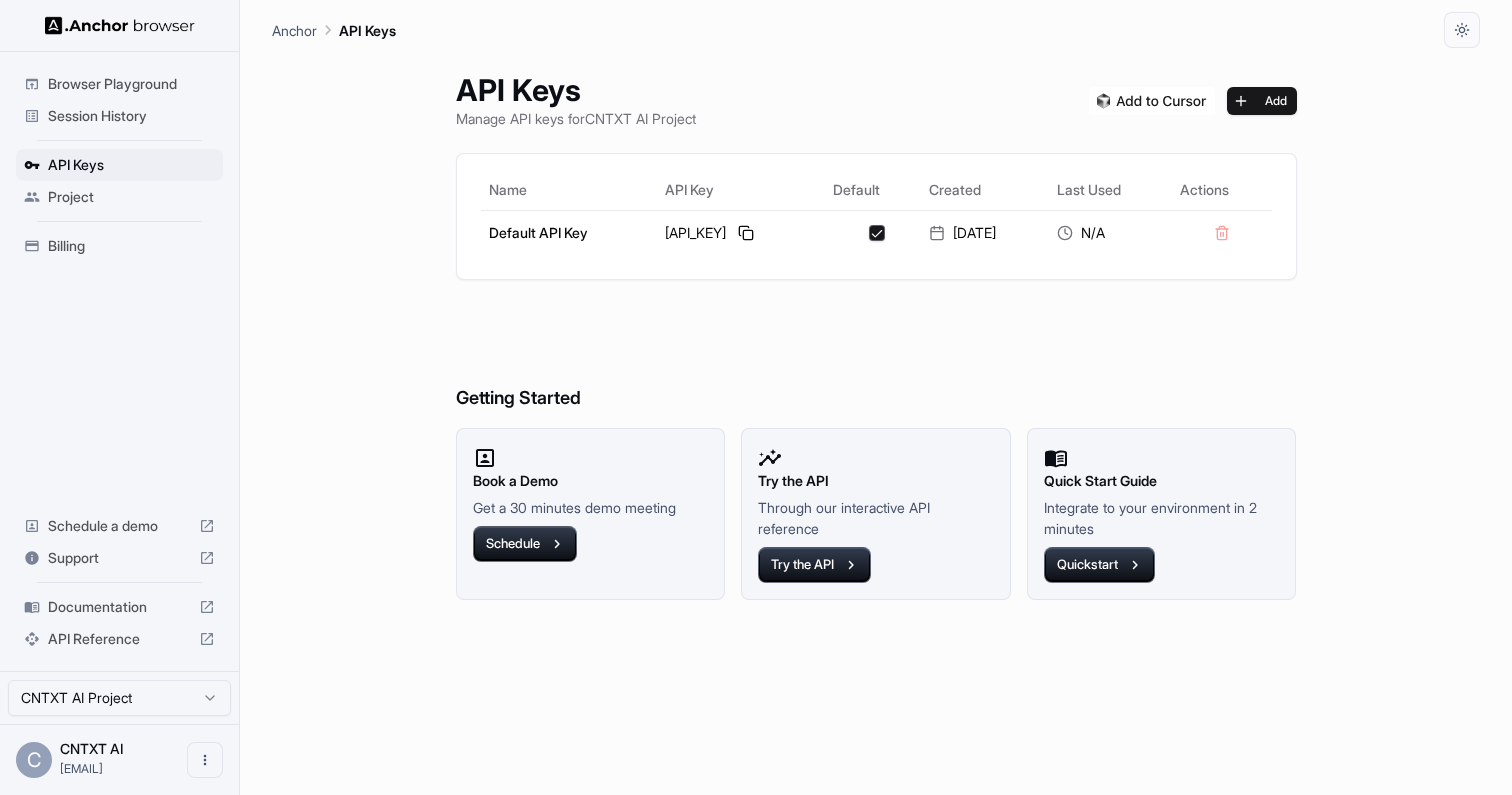 click on "Browser Playground" at bounding box center [131, 84] 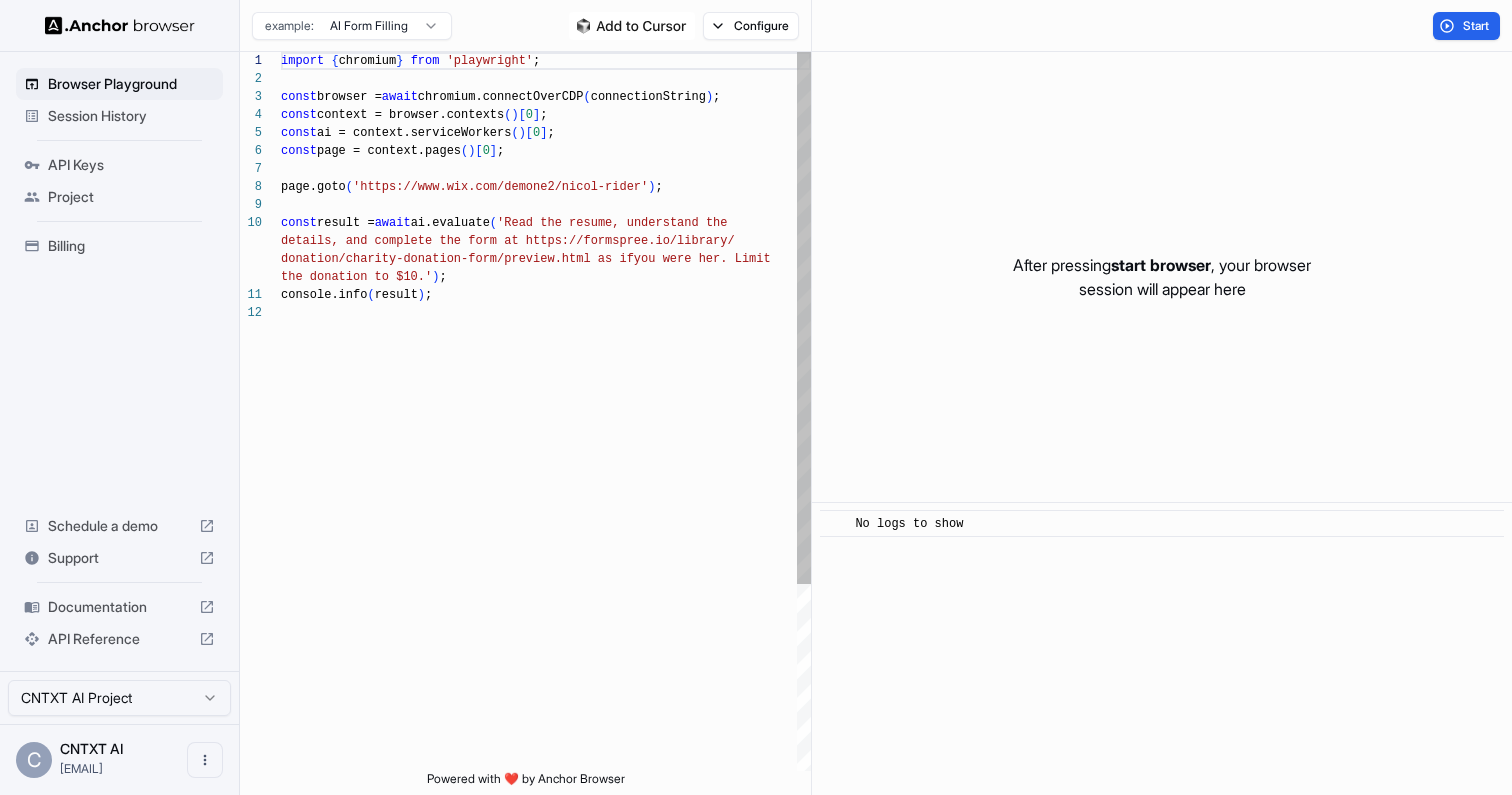 scroll, scrollTop: 162, scrollLeft: 0, axis: vertical 